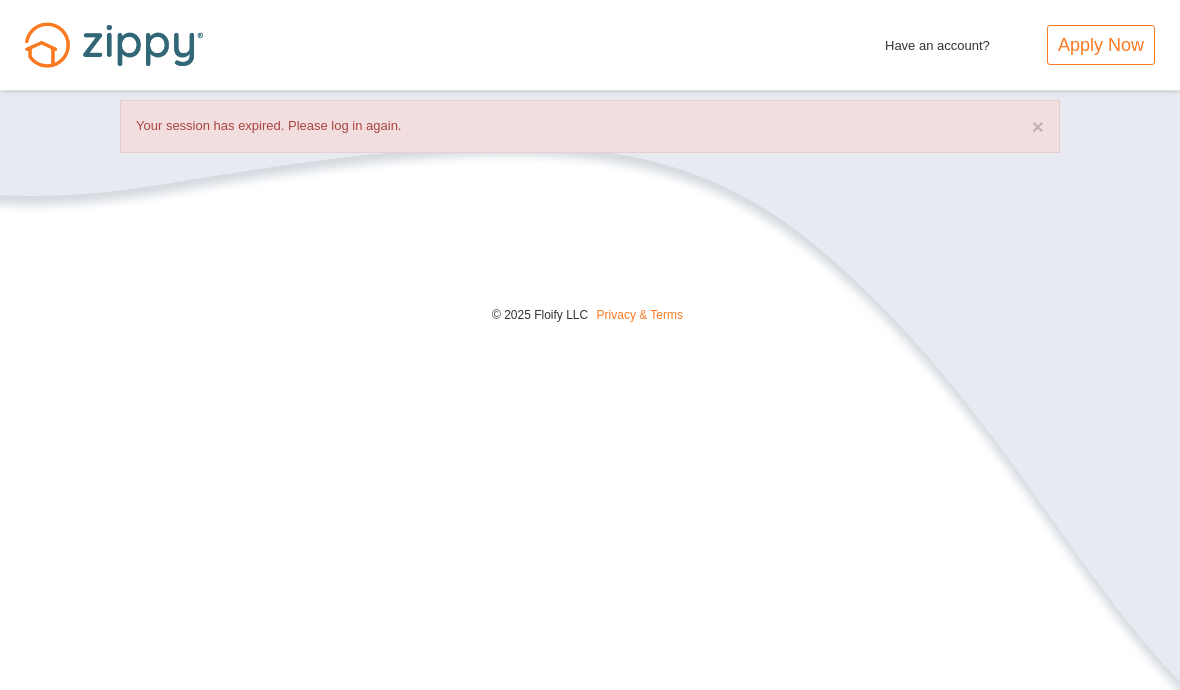 scroll, scrollTop: 0, scrollLeft: 0, axis: both 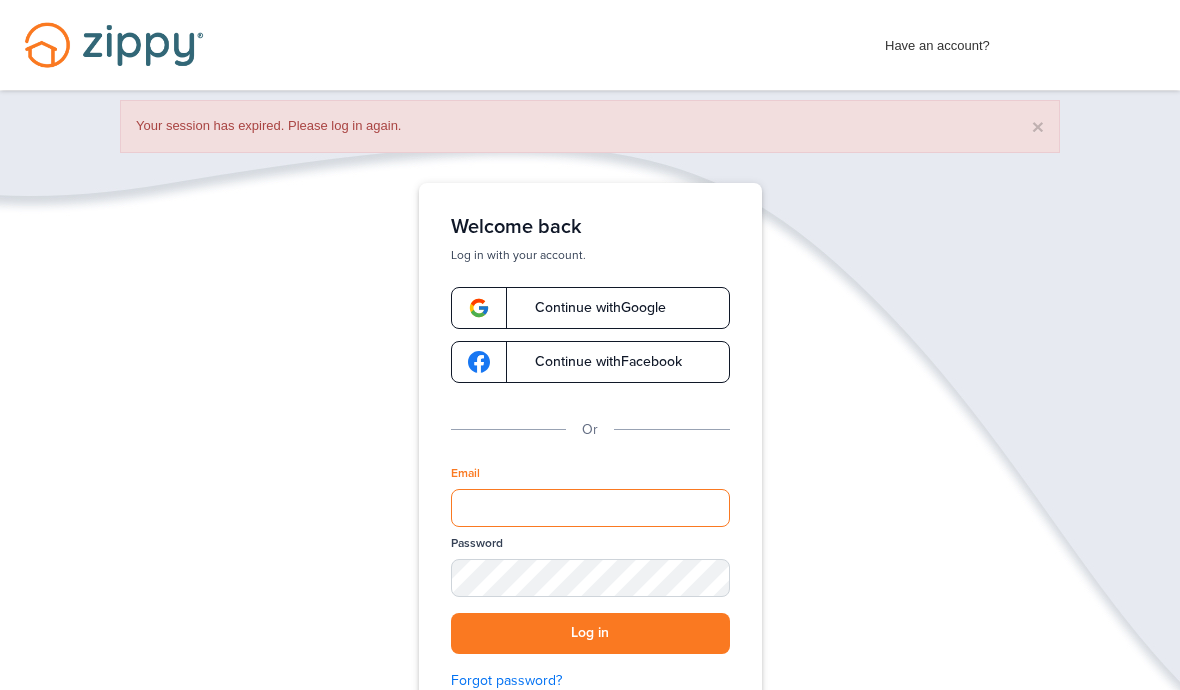 click on "Login
Toggle navigation
Home
Have an account?
Apply Now
Have an account?
Log in
Schedule a Floify Demo
Home
×
Your session has expired. Please log in again." at bounding box center (590, 461) 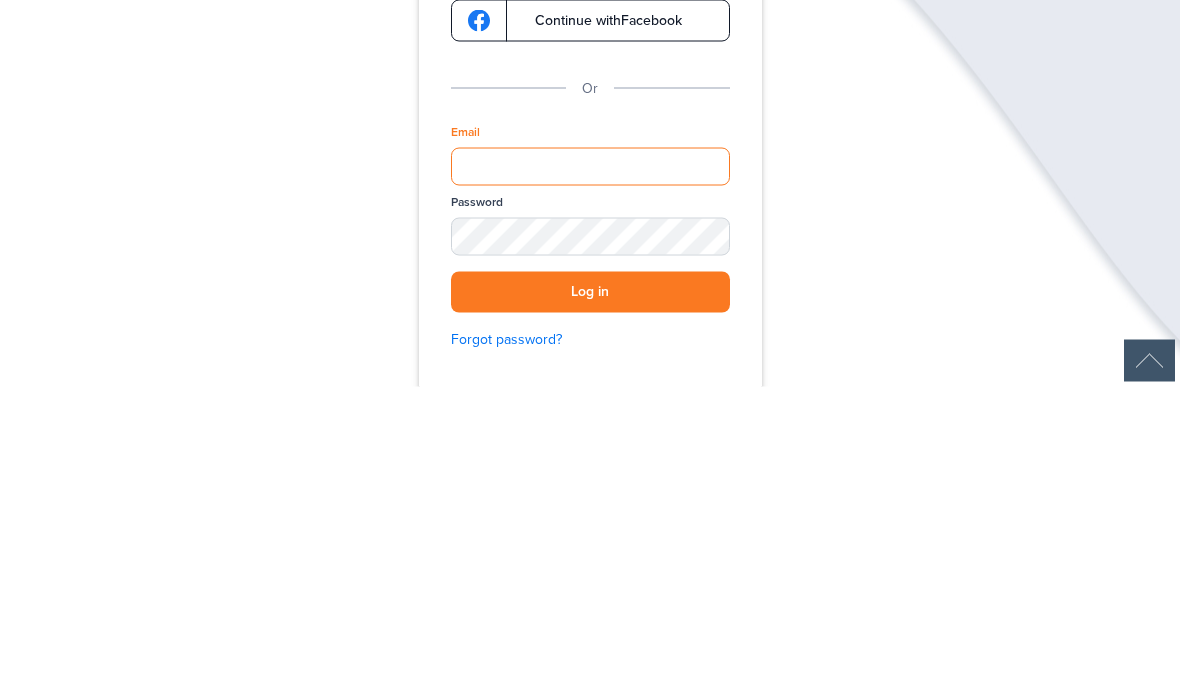 type on "**********" 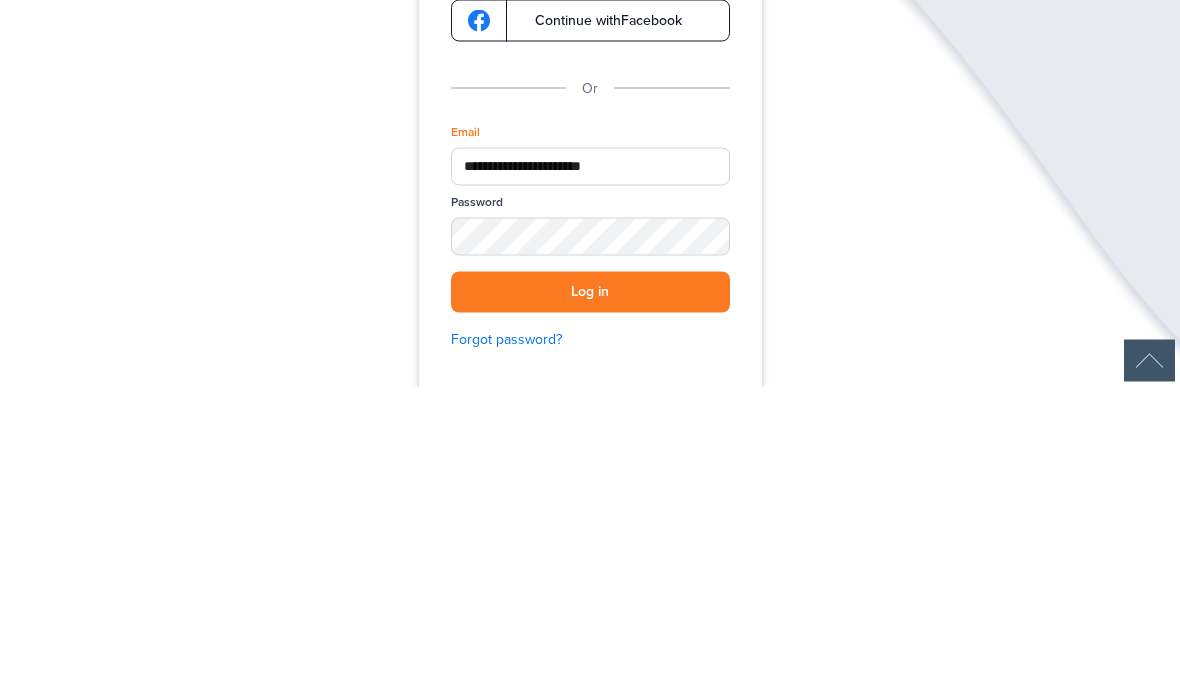 click on "Log in" at bounding box center [590, 595] 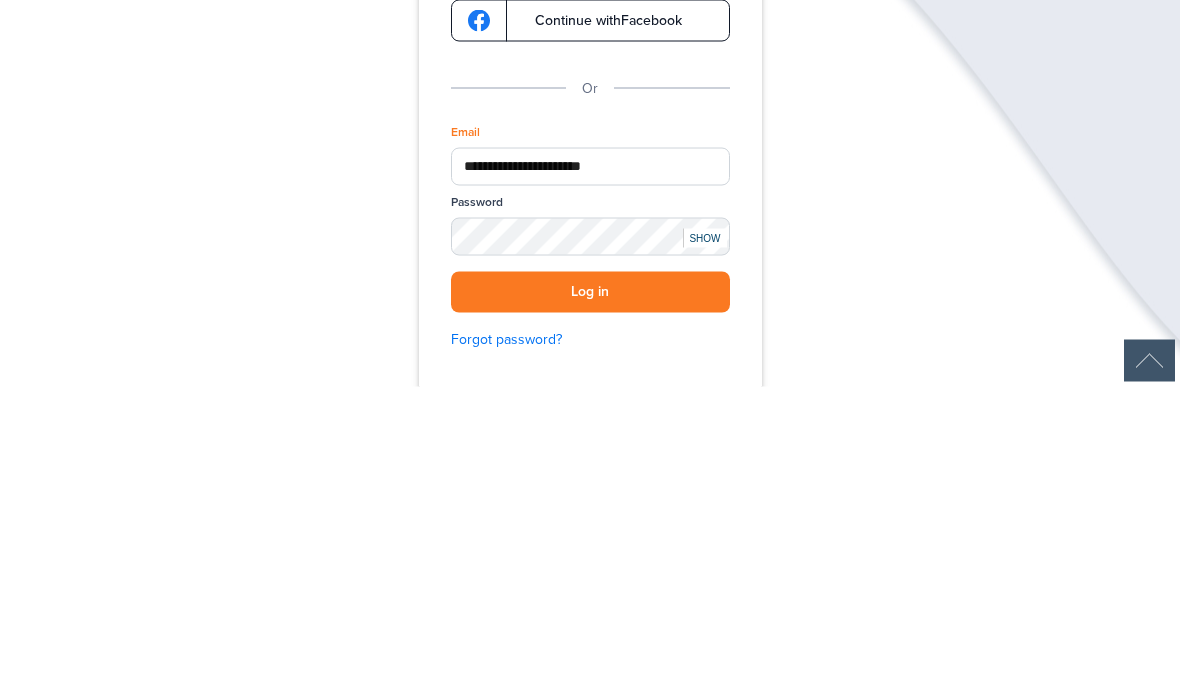 scroll, scrollTop: 231, scrollLeft: 0, axis: vertical 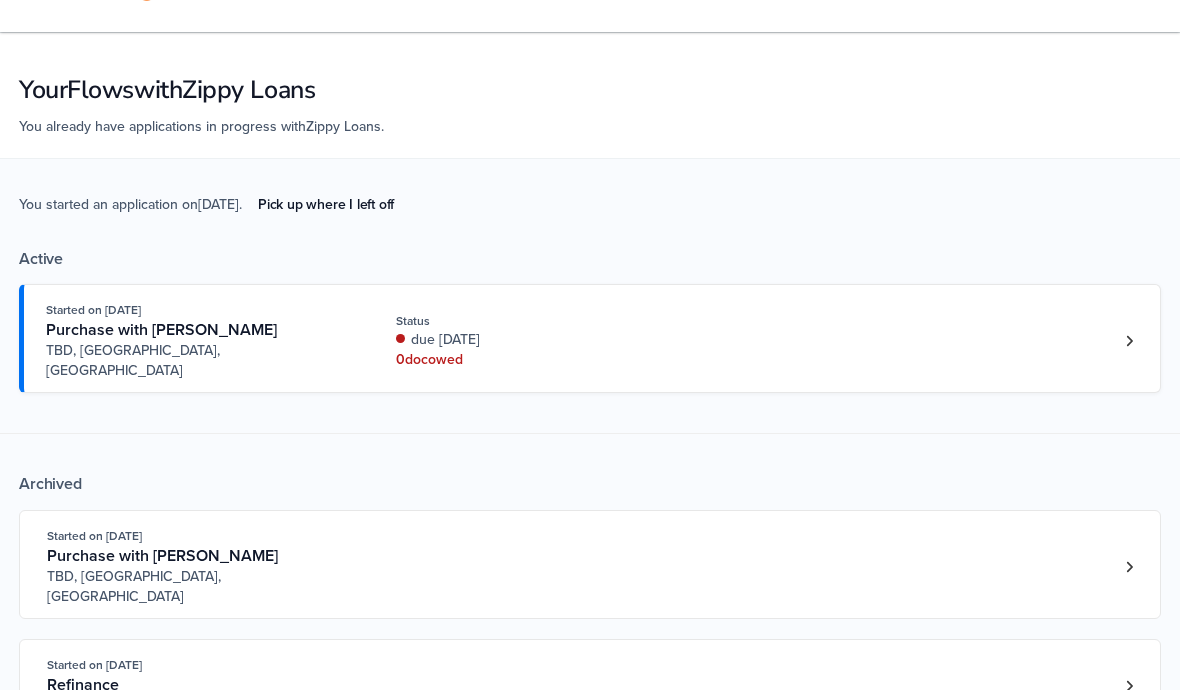 click on "Started on Feb. 23rd, 2025 Purchase with Cameron Walker TBD, Pontoon Beach, IL Status due 139 days ago 0  doc  owed" at bounding box center (580, 340) 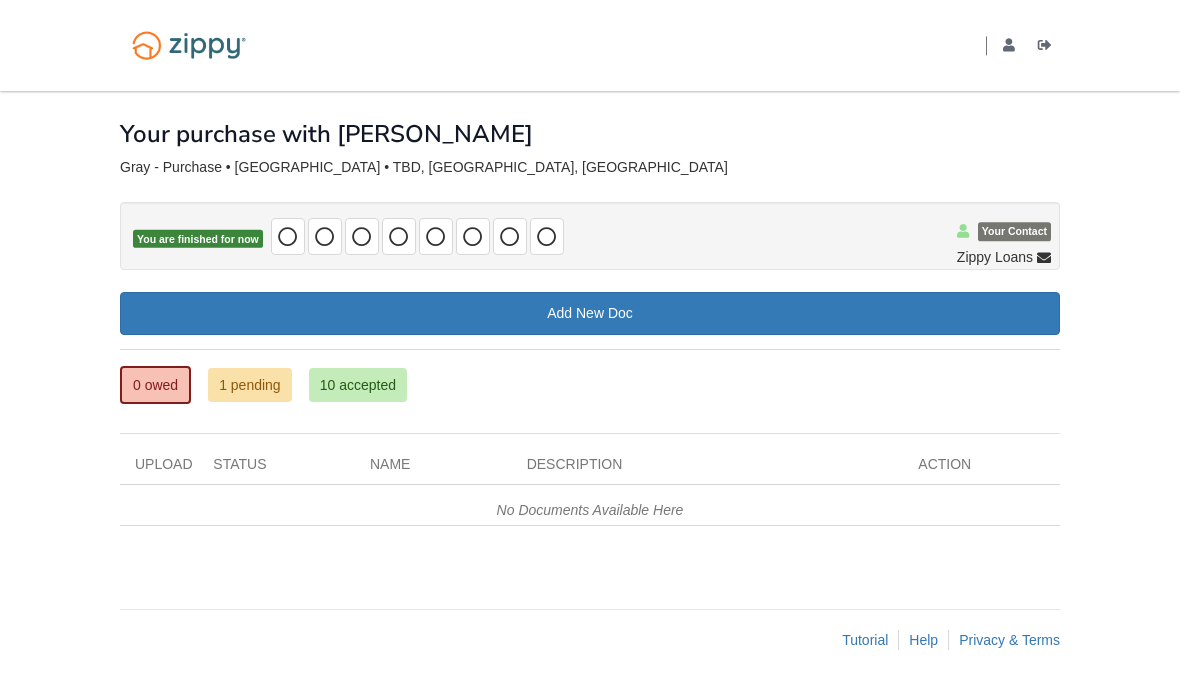 scroll, scrollTop: 0, scrollLeft: 0, axis: both 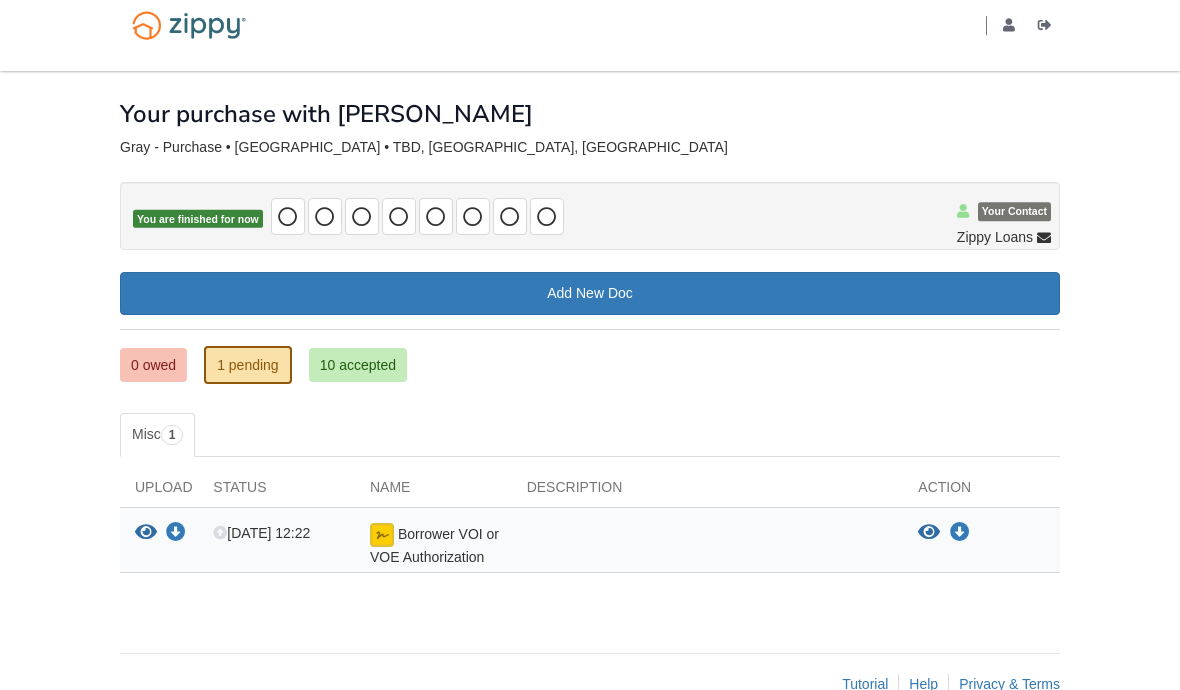 click at bounding box center (708, 545) 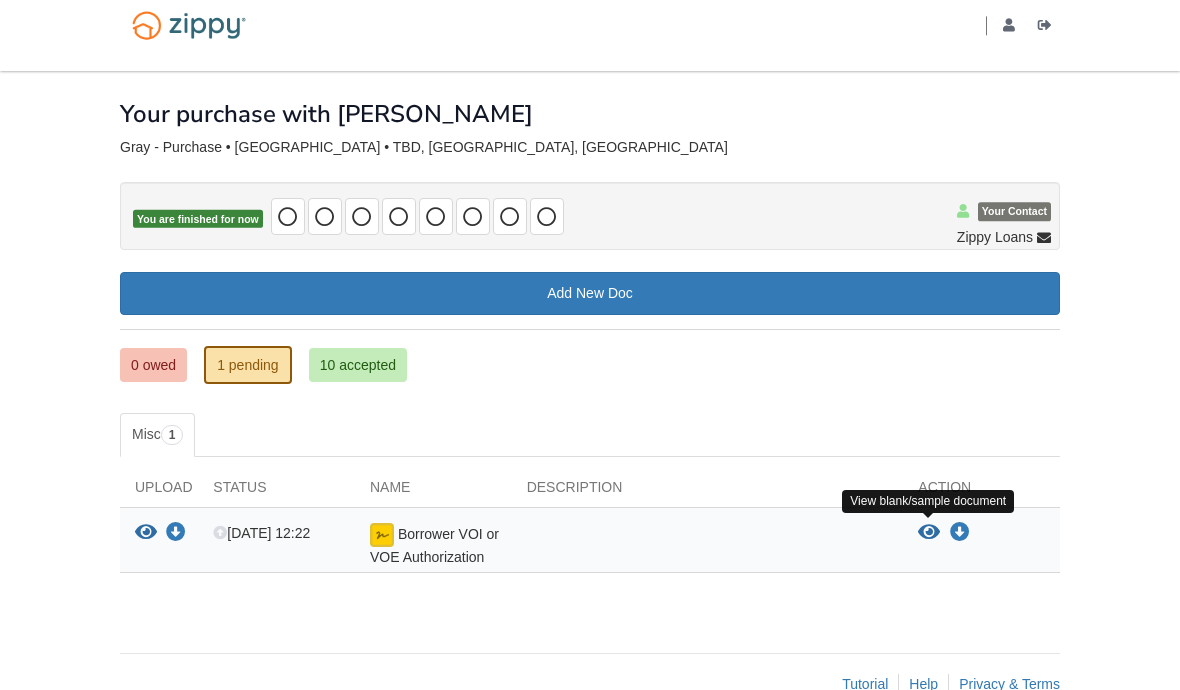click at bounding box center [929, 533] 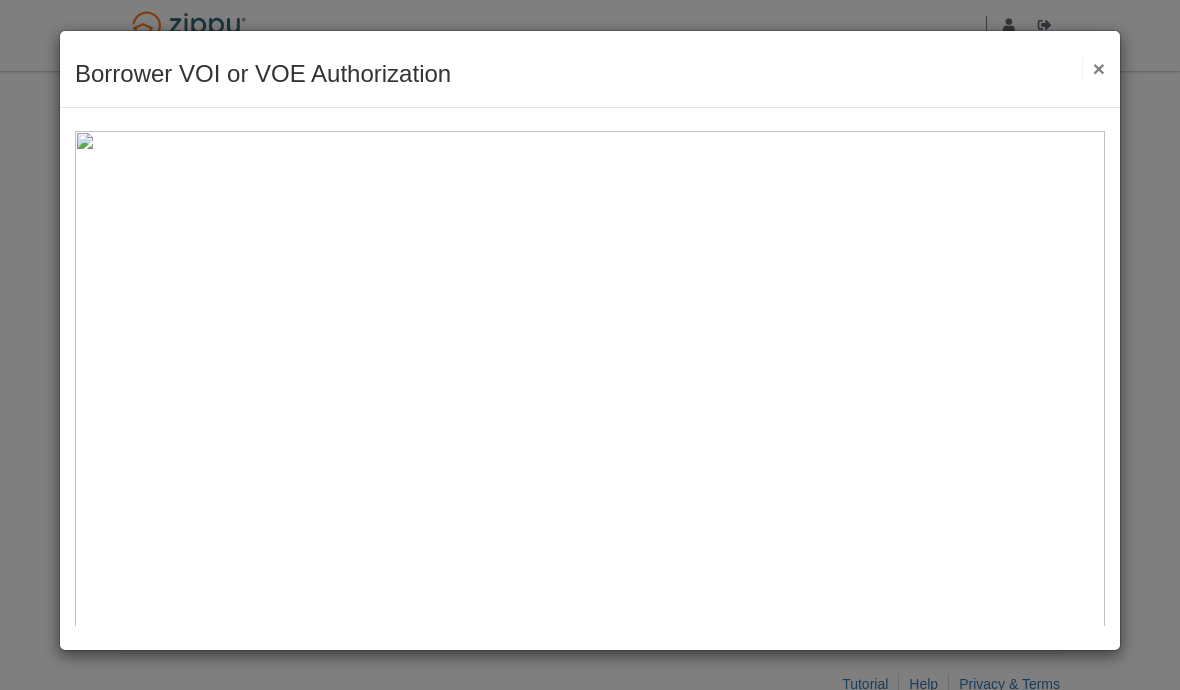 scroll, scrollTop: 0, scrollLeft: 0, axis: both 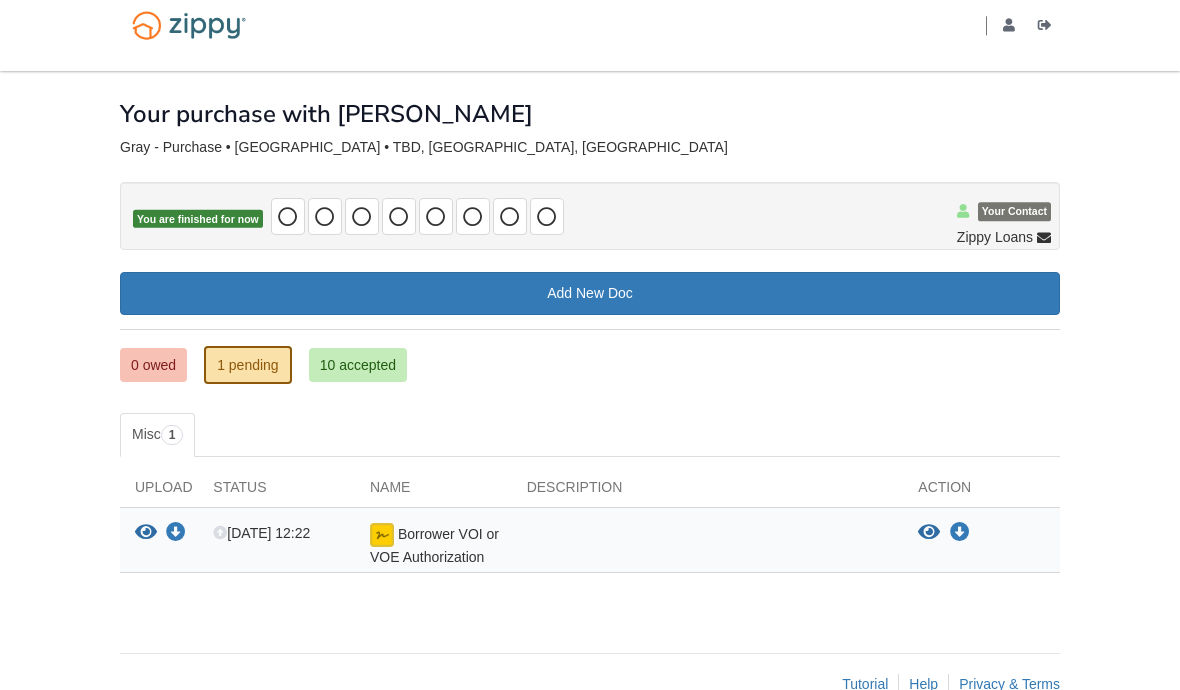 click on "10 accepted" at bounding box center [358, 365] 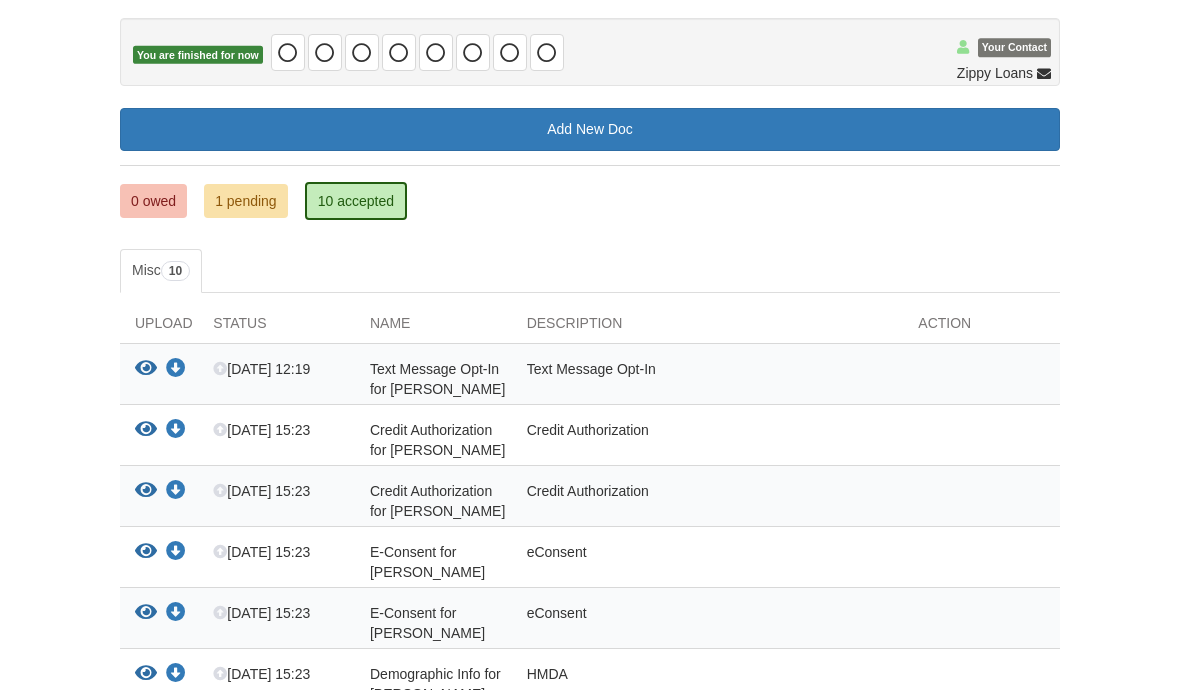 scroll, scrollTop: 0, scrollLeft: 0, axis: both 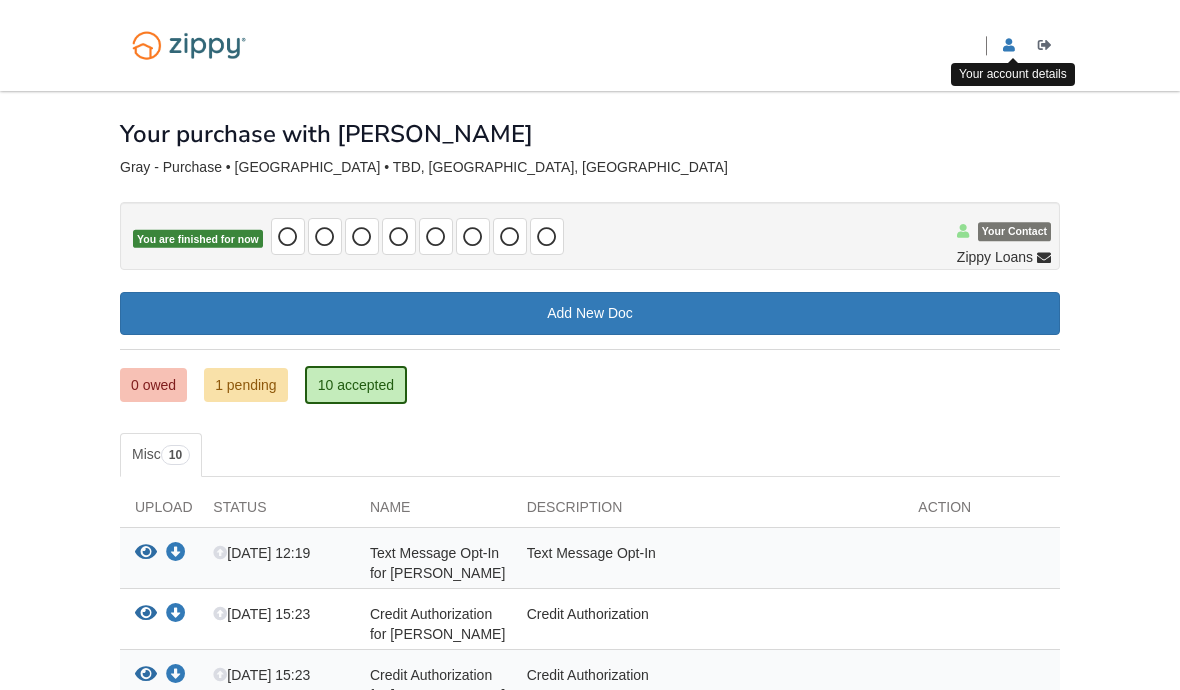 click at bounding box center (1009, 46) 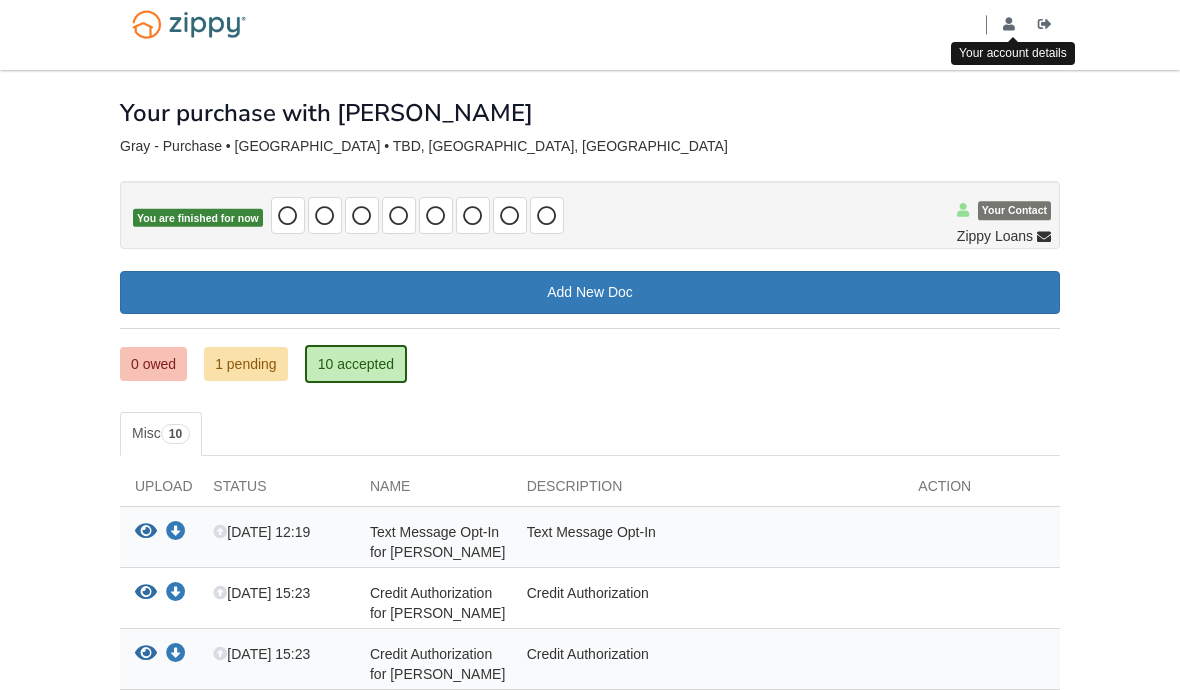 scroll, scrollTop: 0, scrollLeft: 0, axis: both 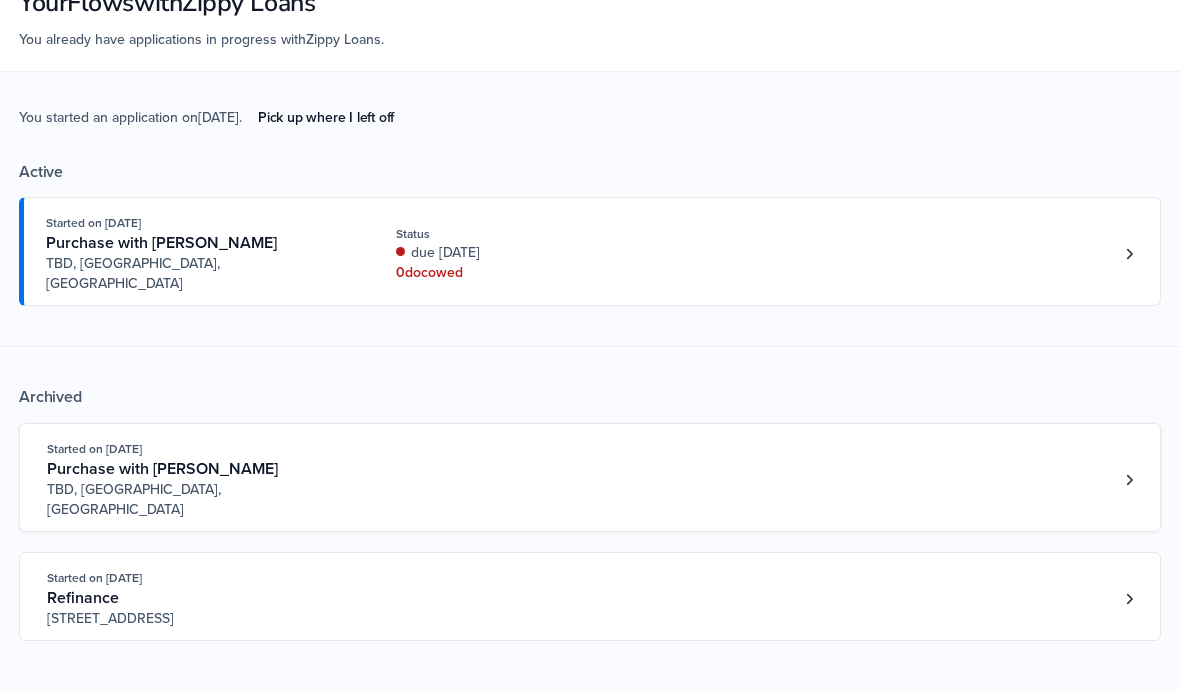 click on "Started on Feb. 27th, 2025 Purchase with Cameron Walker TBD, Pontoon Beach, IL" at bounding box center (580, 479) 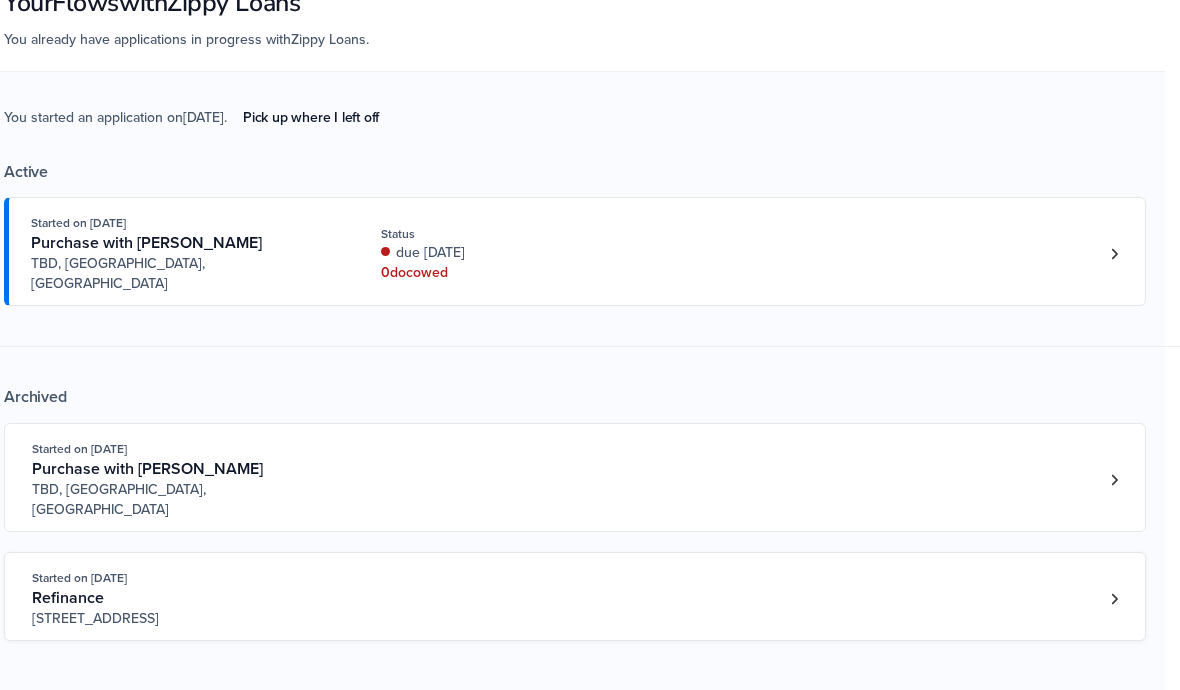 scroll, scrollTop: 146, scrollLeft: 14, axis: both 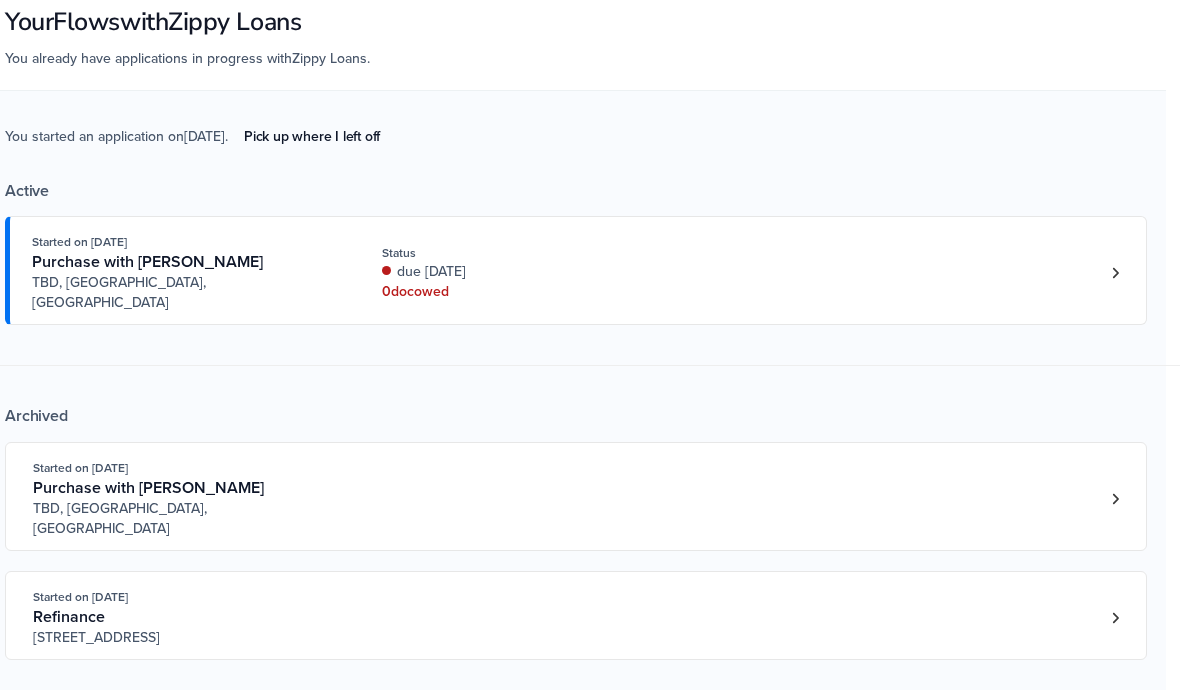 click on "Help" at bounding box center [912, 765] 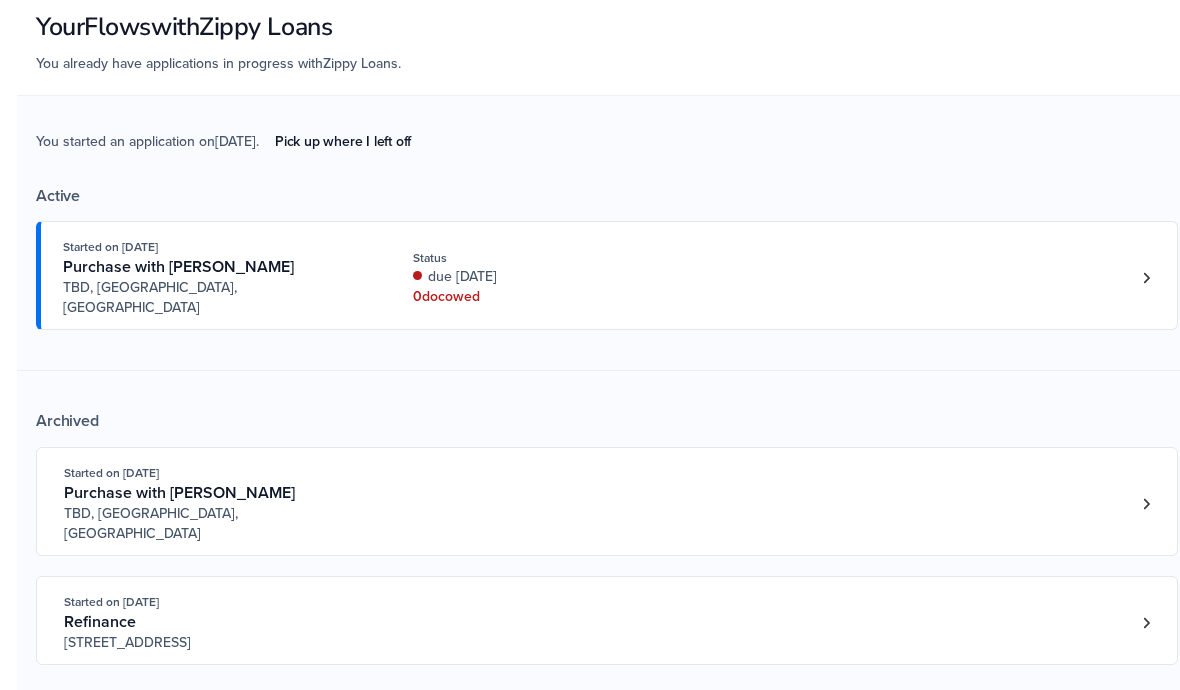 scroll, scrollTop: 127, scrollLeft: 0, axis: vertical 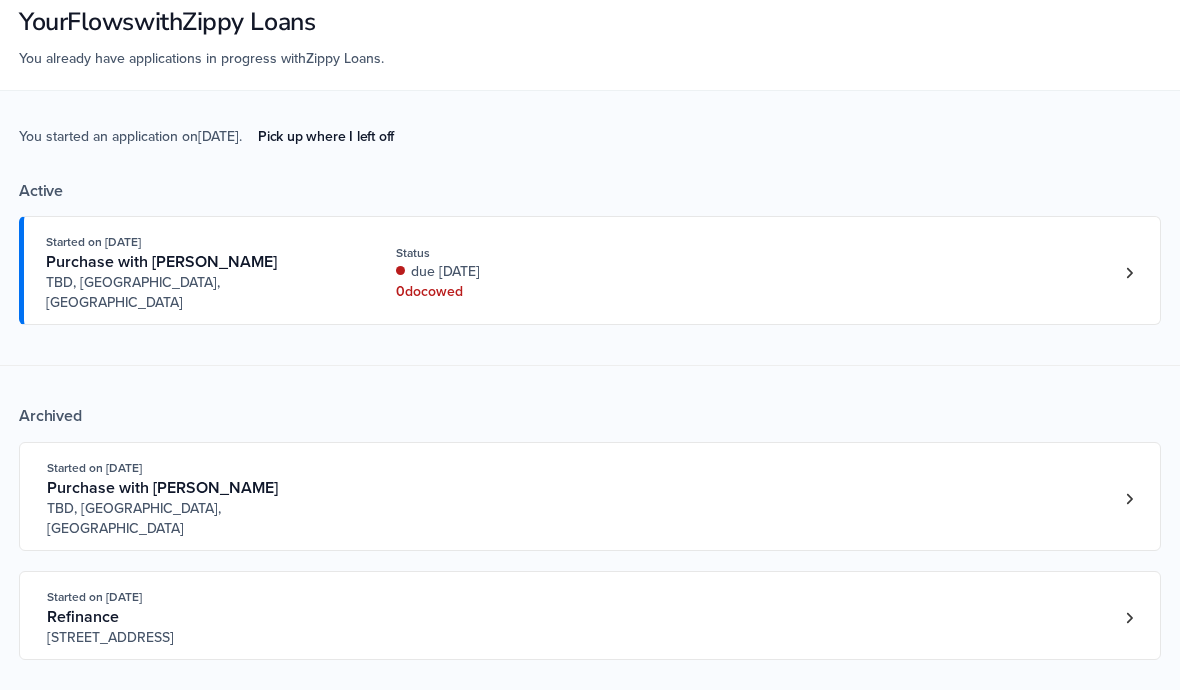 click on "Refinance" at bounding box center [83, 617] 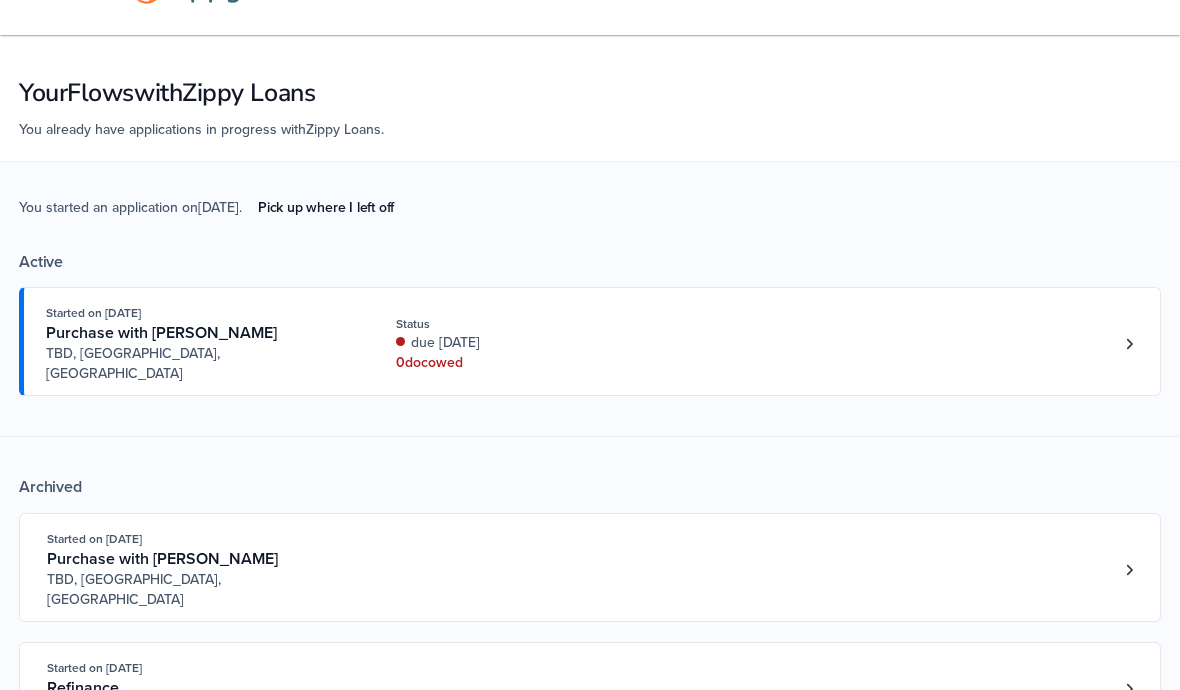 scroll, scrollTop: 0, scrollLeft: 0, axis: both 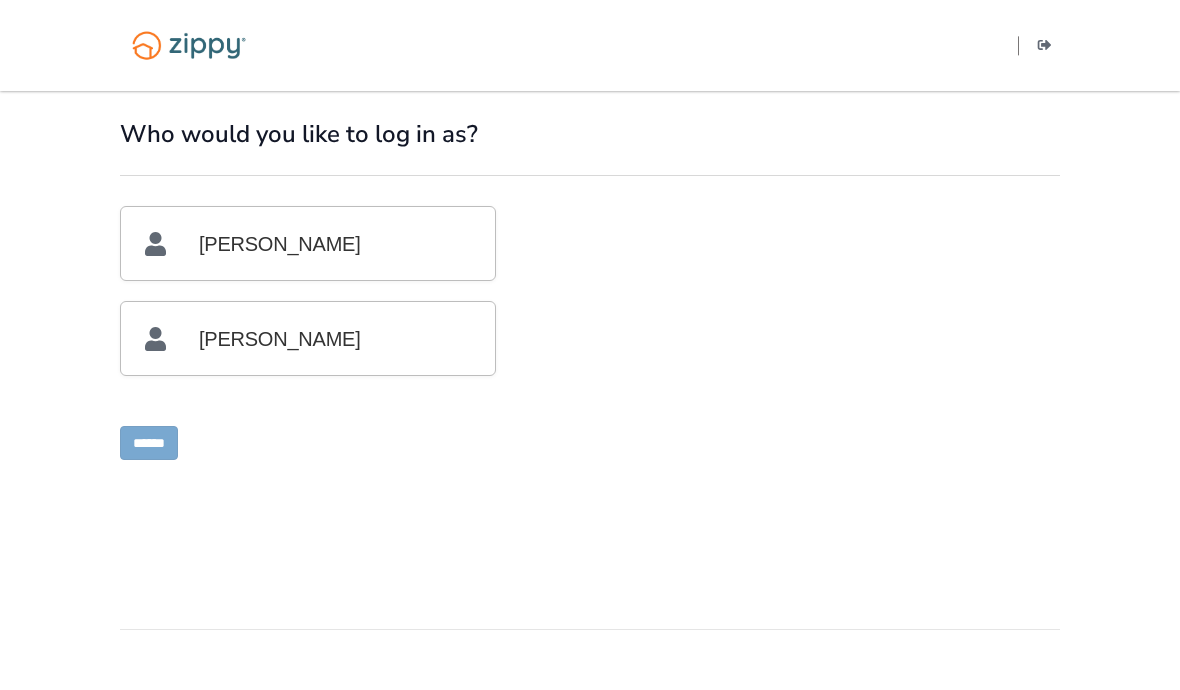 click on "Kirsten Gray" at bounding box center [308, 243] 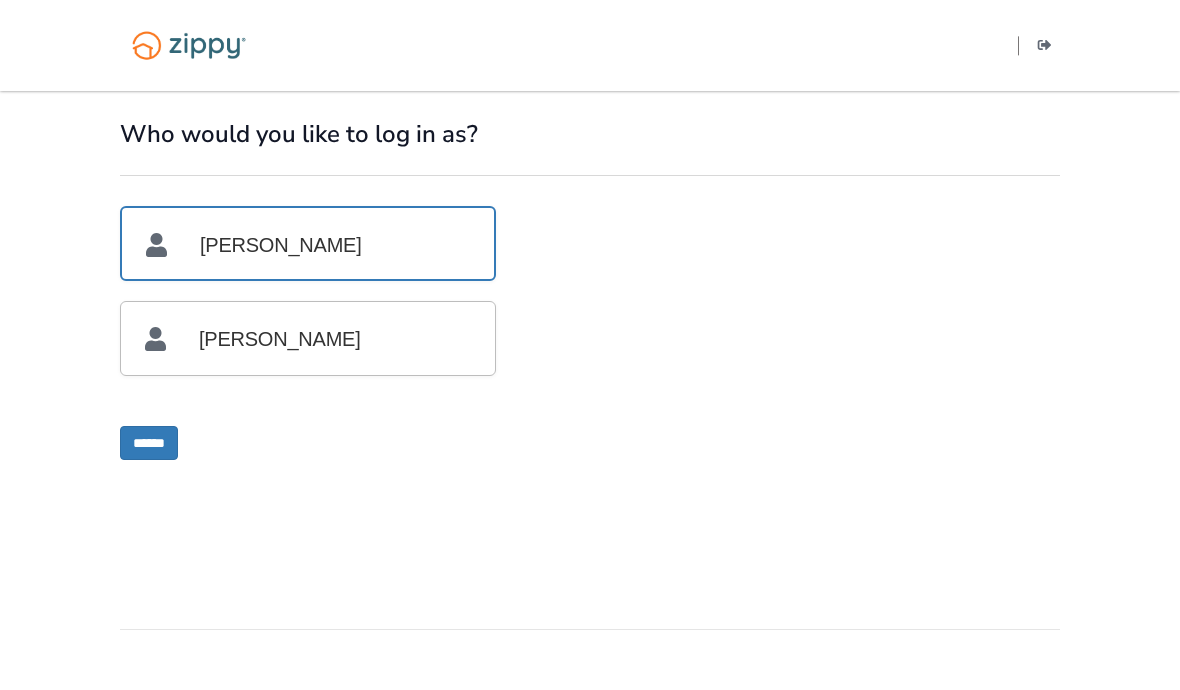 click on "Kirsten Gray" at bounding box center [308, 243] 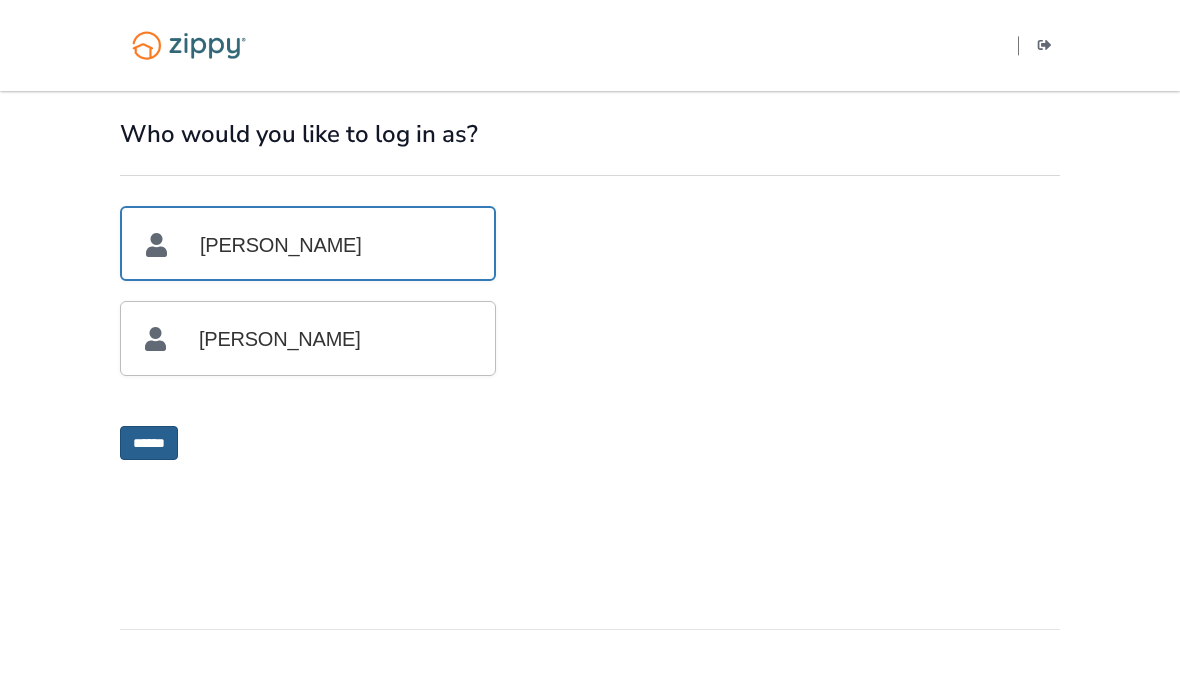 click on "******" at bounding box center (149, 443) 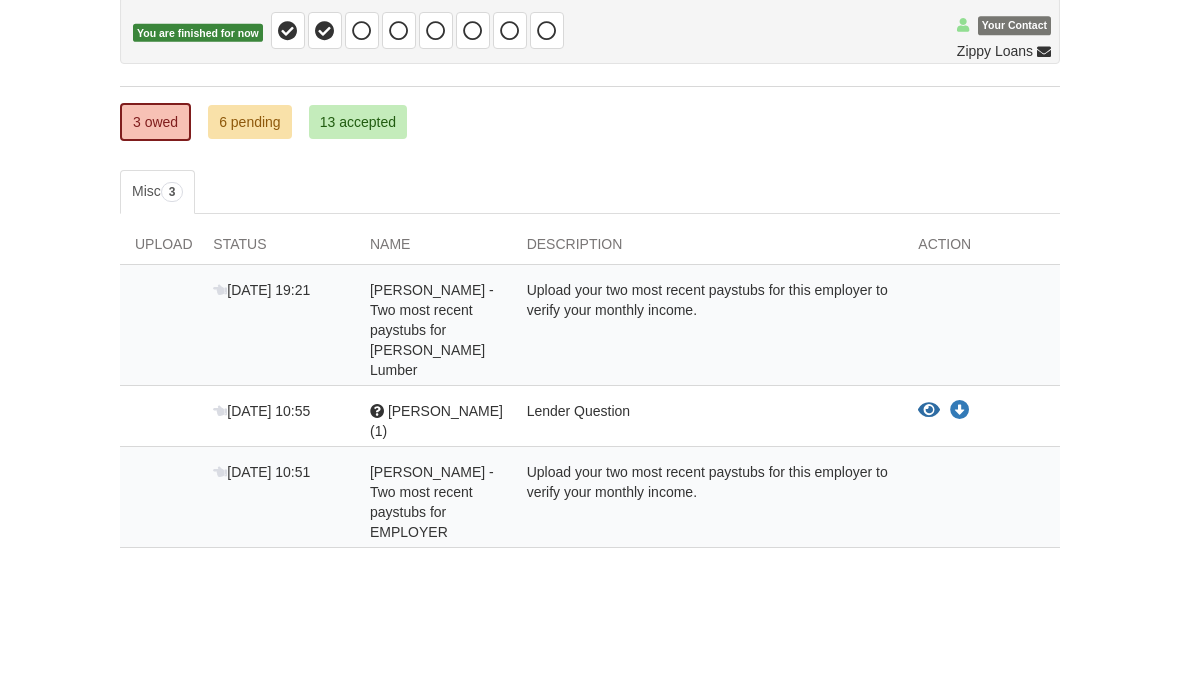 scroll, scrollTop: 76, scrollLeft: 0, axis: vertical 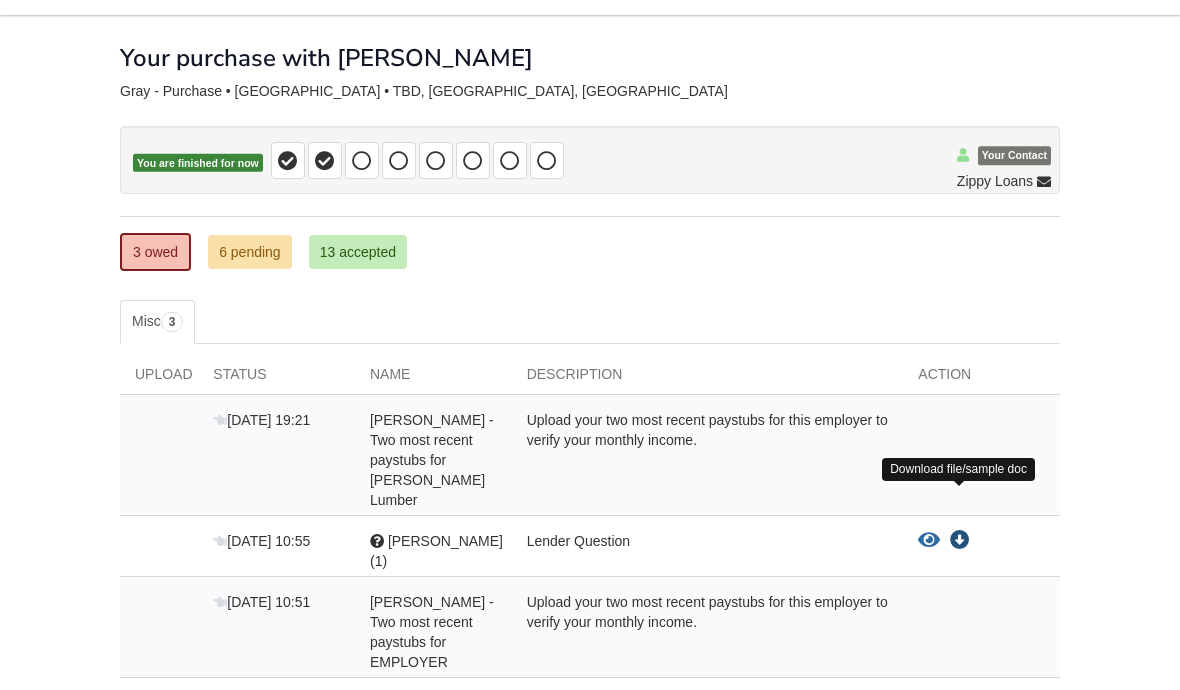 click at bounding box center (960, 541) 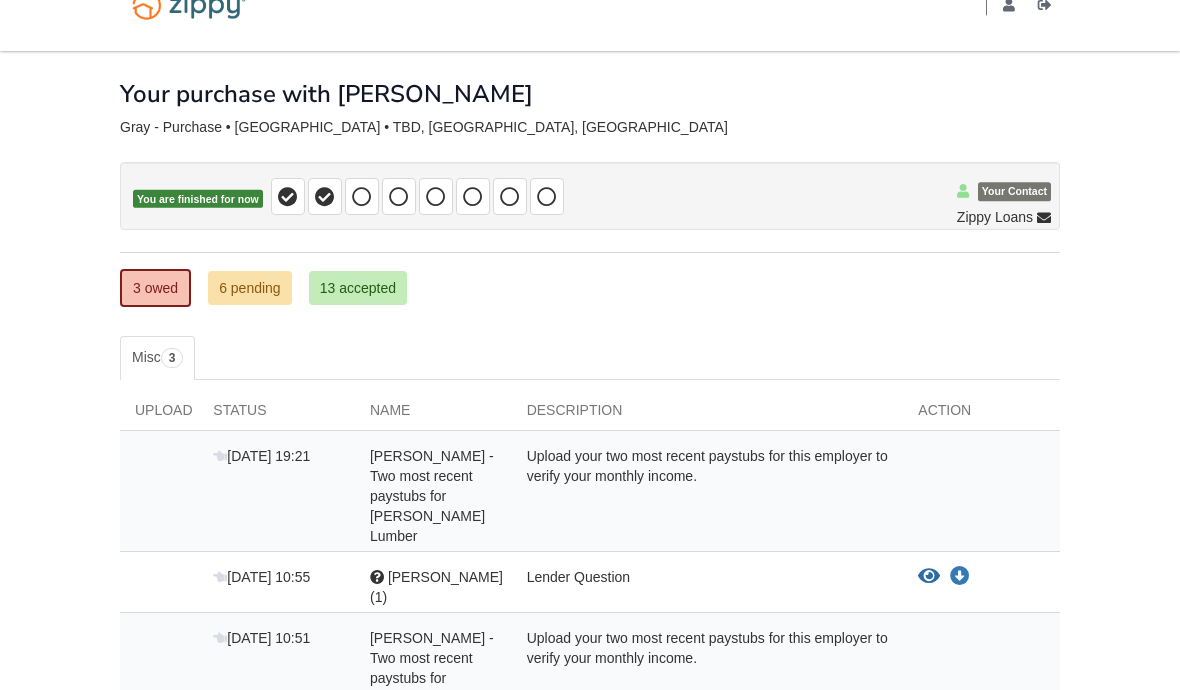scroll, scrollTop: 0, scrollLeft: 0, axis: both 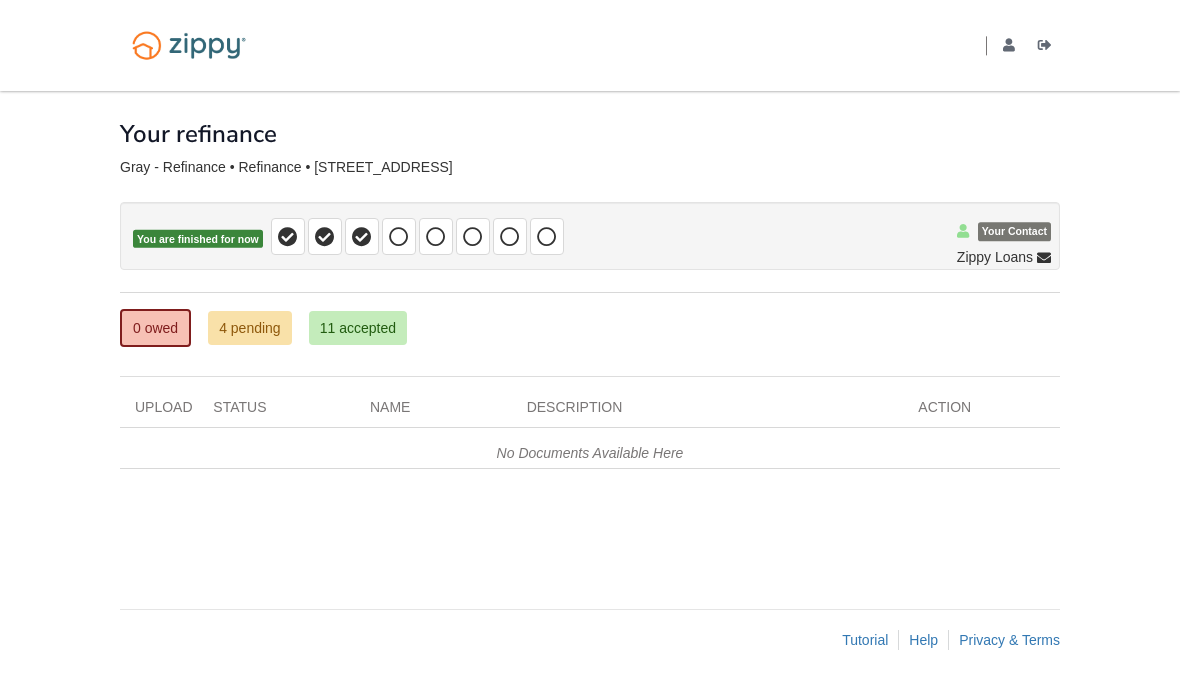 click on "Your Contact" at bounding box center (1014, 232) 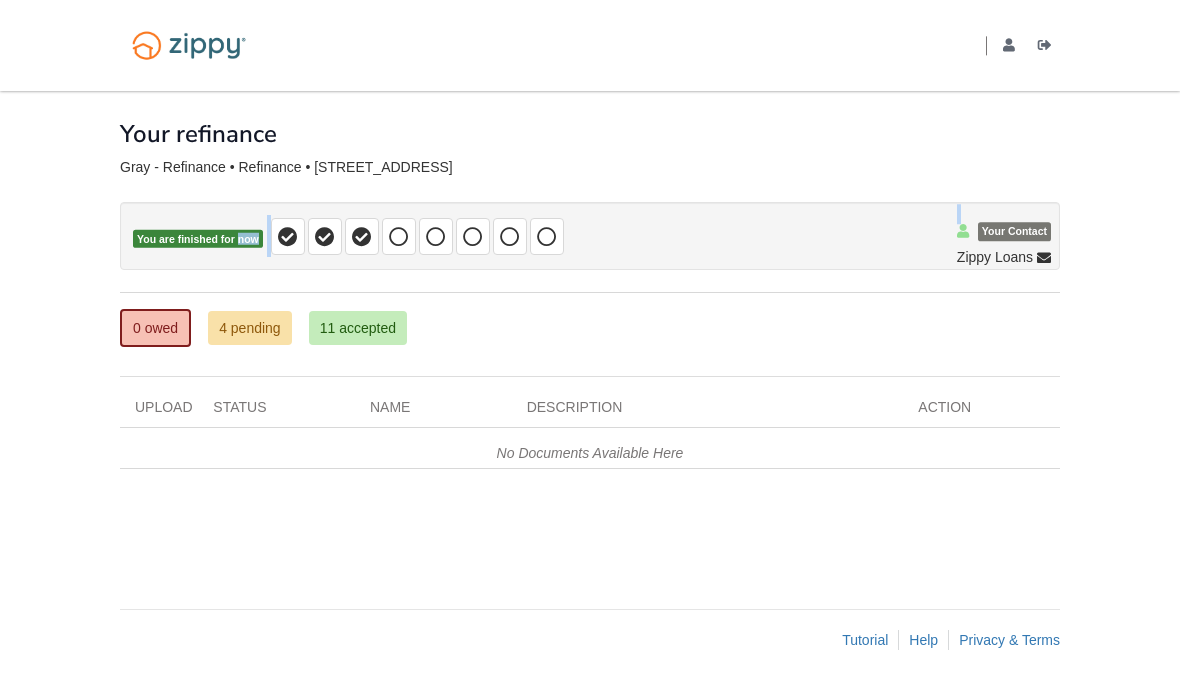 click on "Back to My Flows
[EMAIL_ADDRESS][PERSON_NAME][DOMAIN_NAME] Logout" at bounding box center (590, 345) 